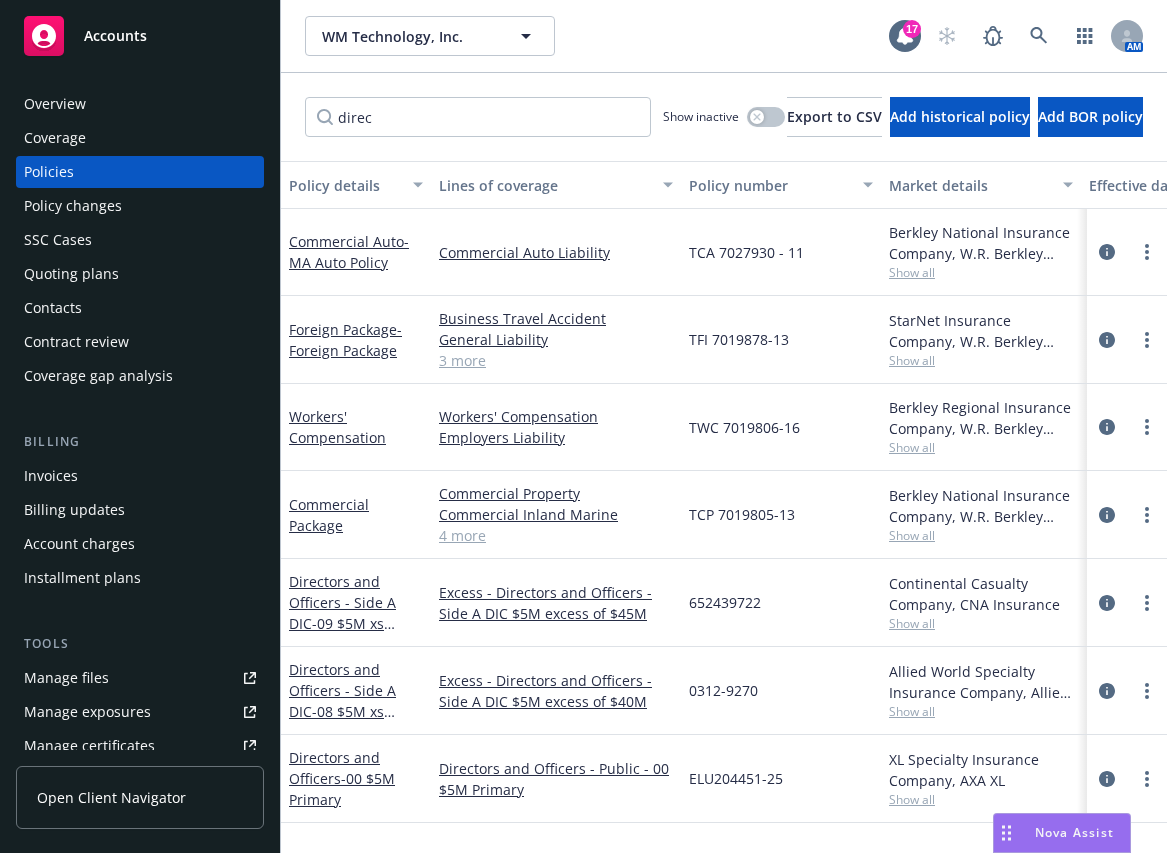 scroll, scrollTop: 0, scrollLeft: 0, axis: both 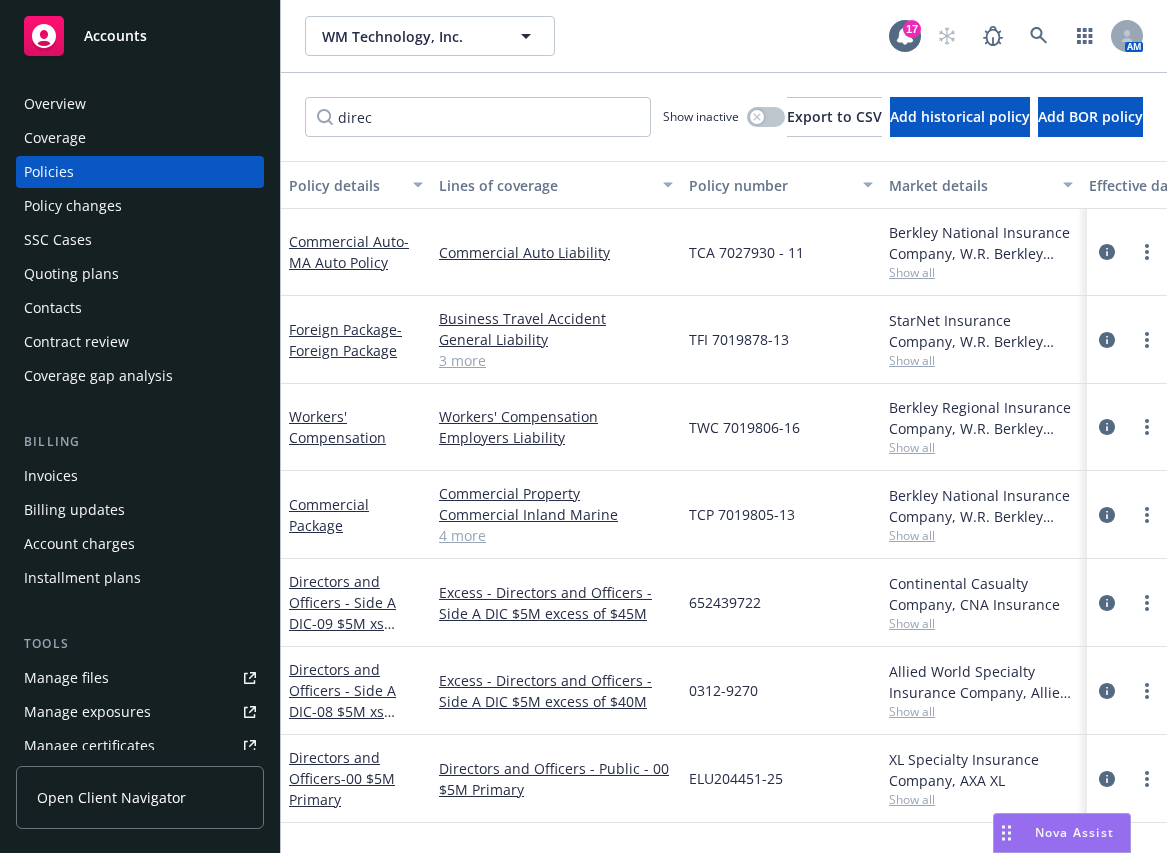 click on "WM Technology, Inc. WM Technology, Inc." at bounding box center [597, 36] 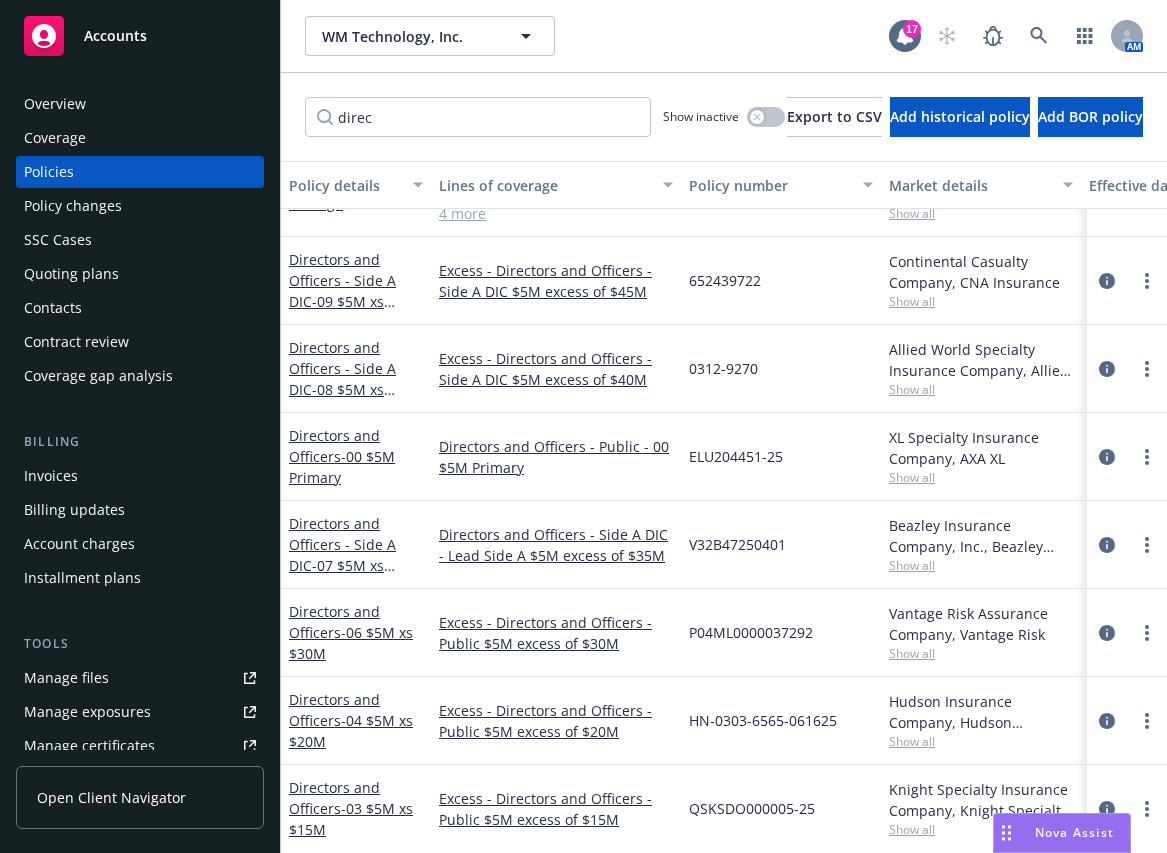 scroll, scrollTop: 570, scrollLeft: 0, axis: vertical 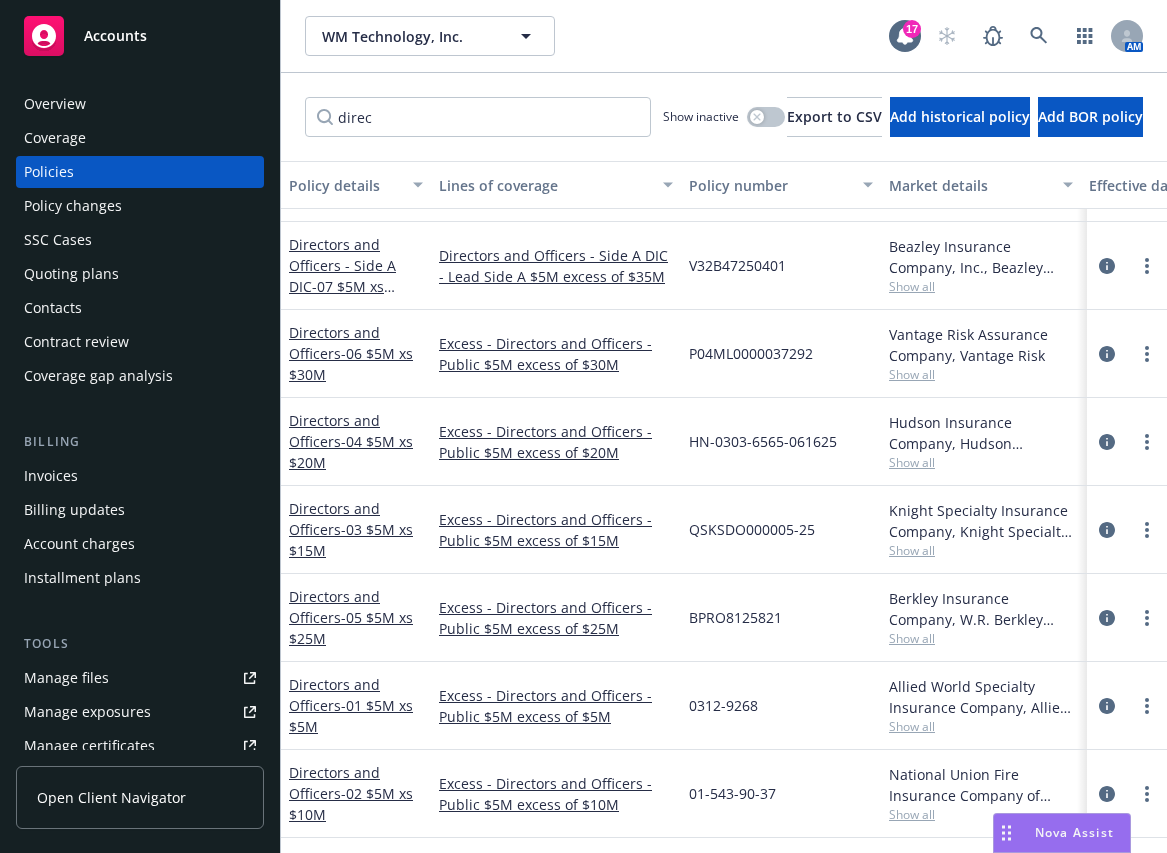 click on "WM Technology, Inc. WM Technology, Inc." at bounding box center (597, 36) 